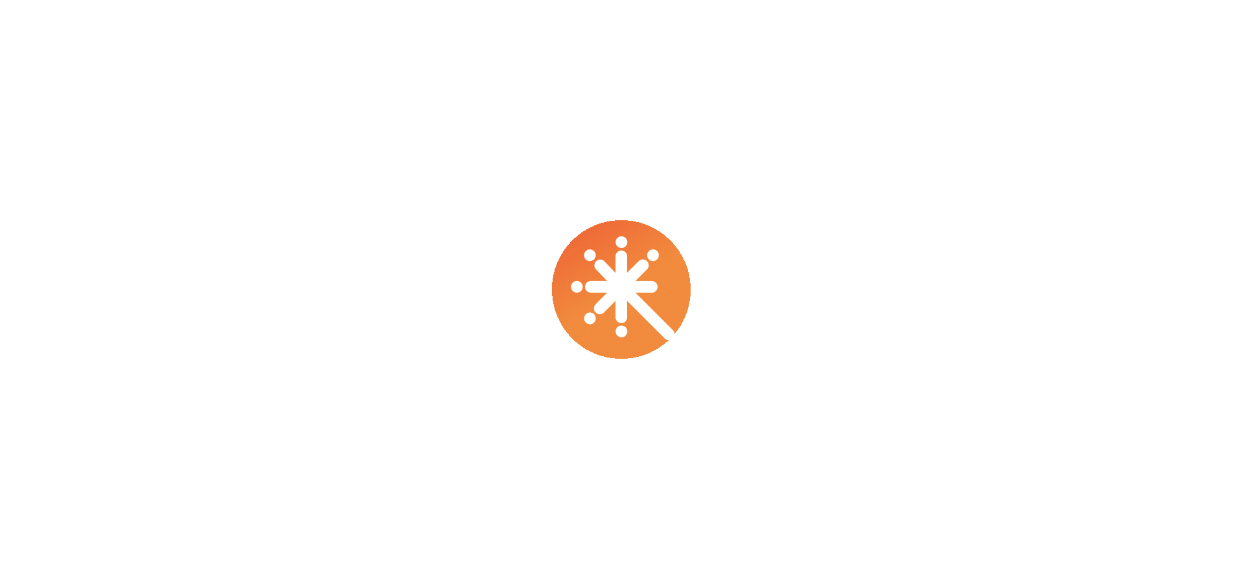 scroll, scrollTop: 0, scrollLeft: 0, axis: both 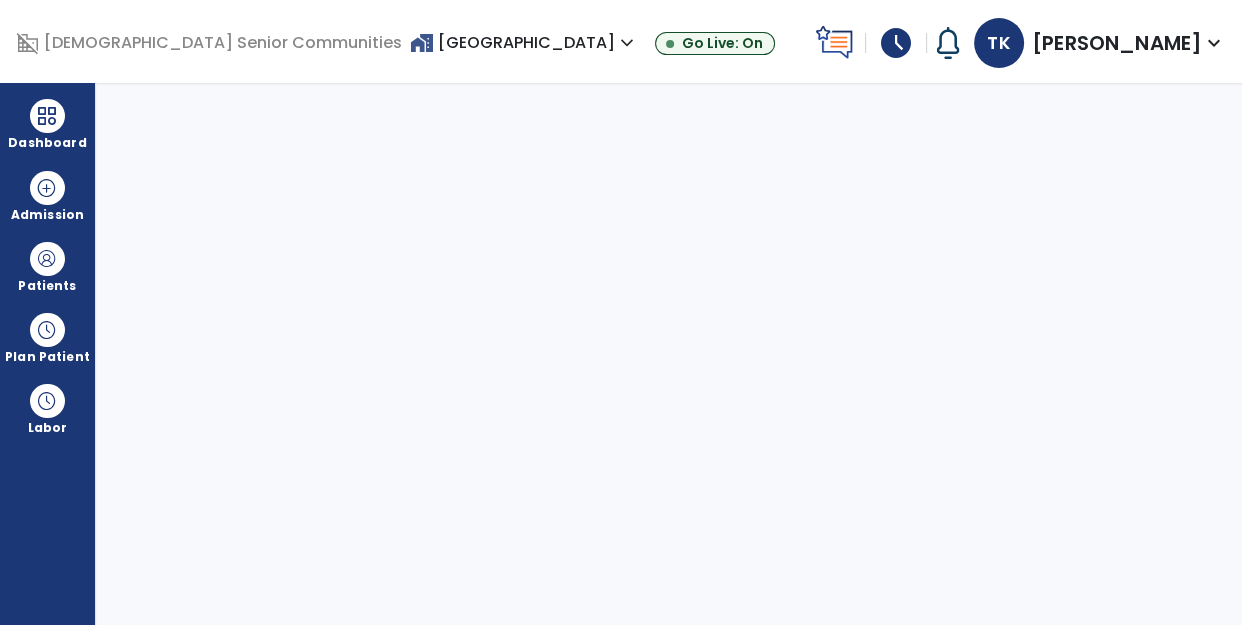 select on "****" 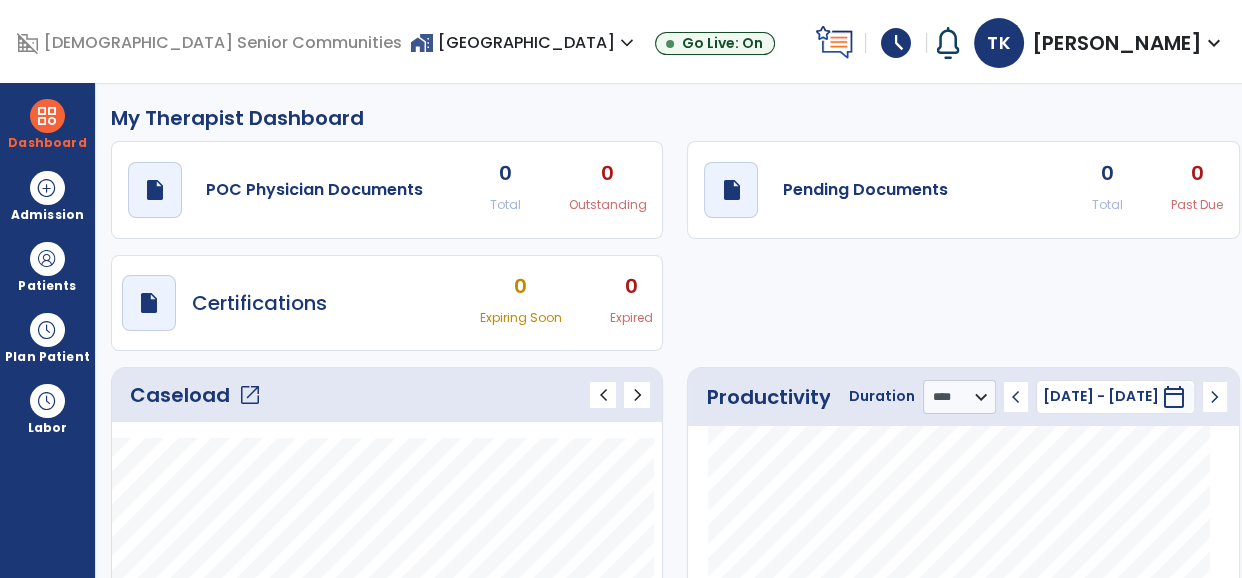 click on "Caseload   open_in_new" 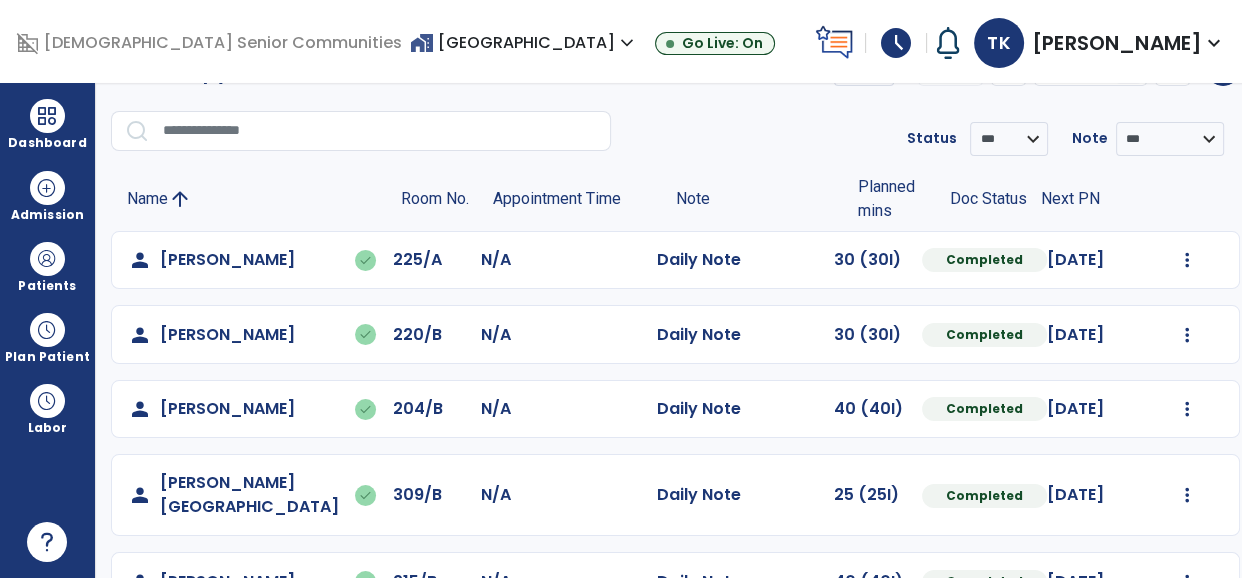 scroll, scrollTop: 50, scrollLeft: 0, axis: vertical 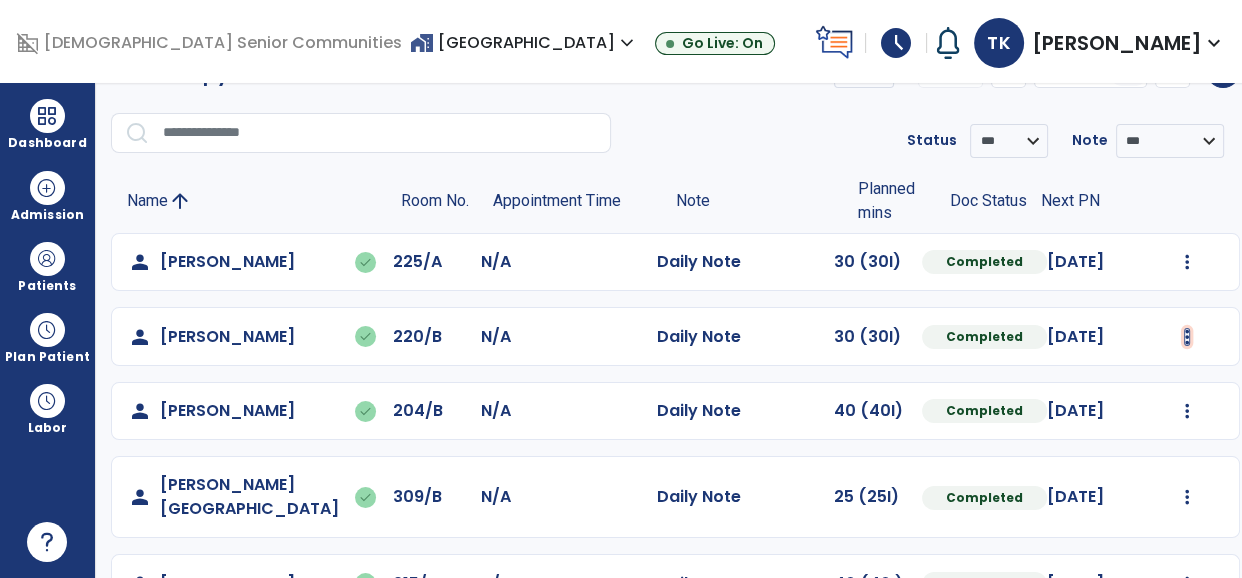 click at bounding box center (1187, 262) 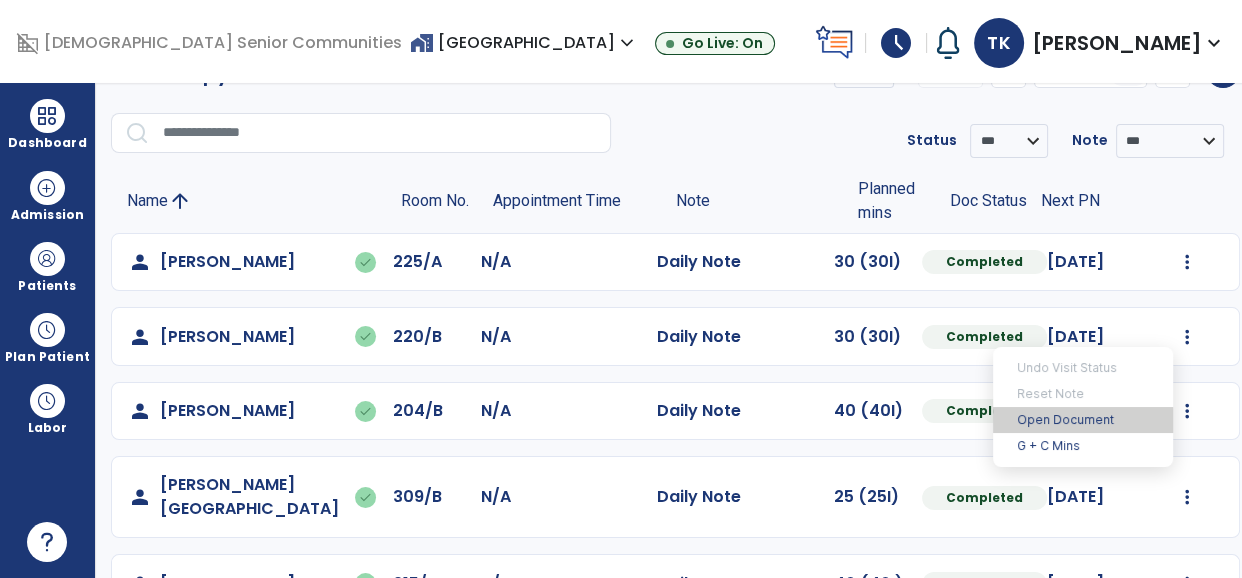 click on "Open Document" at bounding box center [1083, 420] 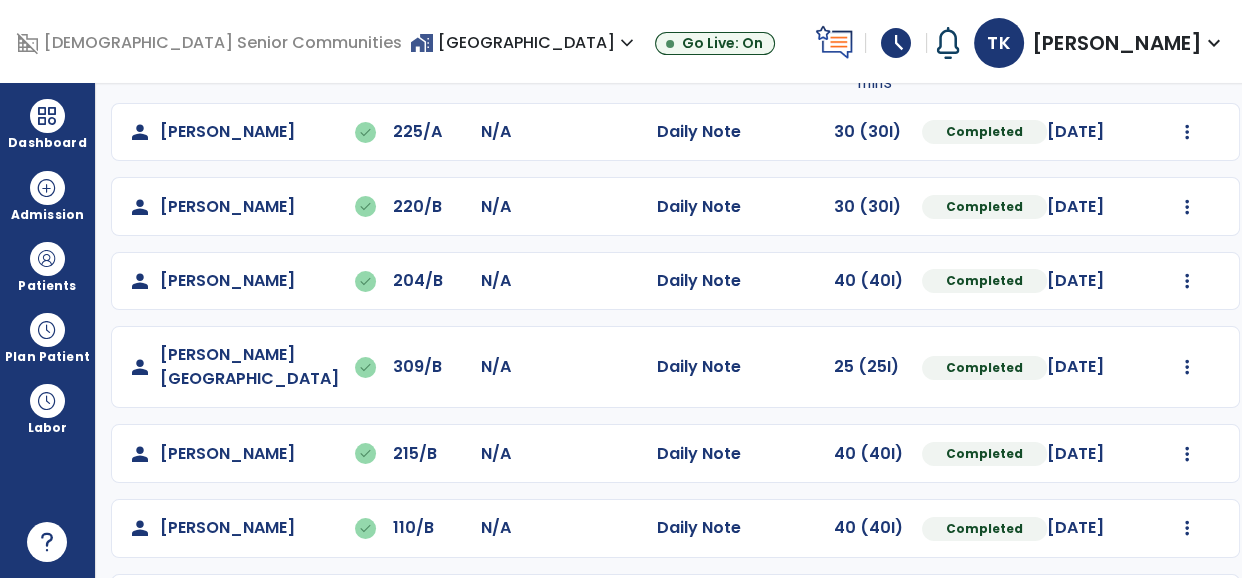 scroll, scrollTop: 200, scrollLeft: 0, axis: vertical 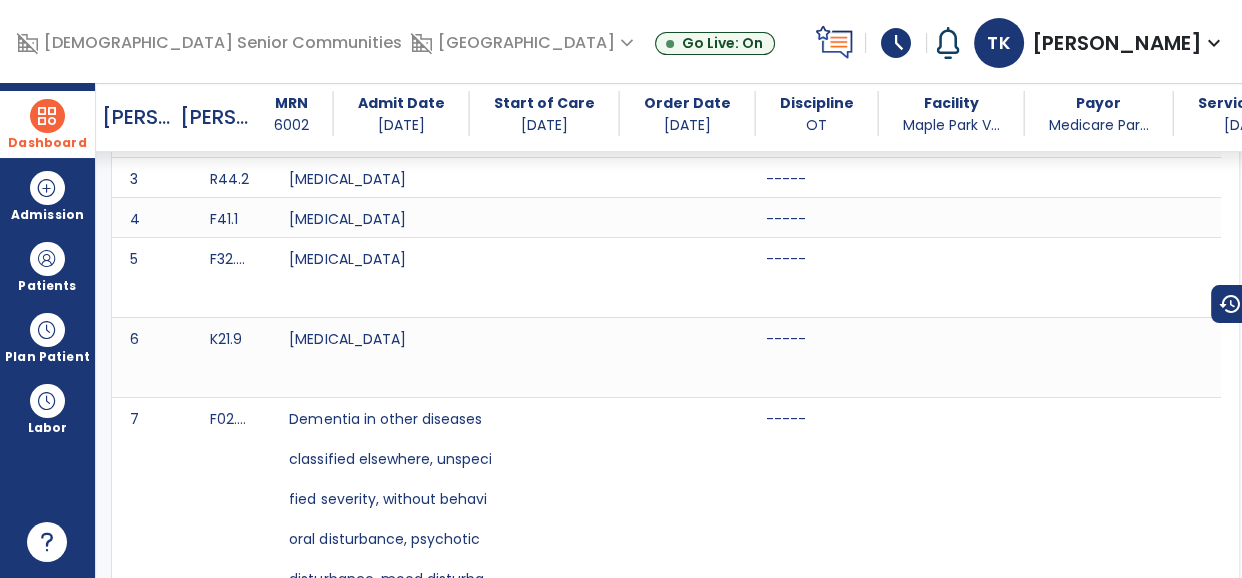 click at bounding box center (47, 116) 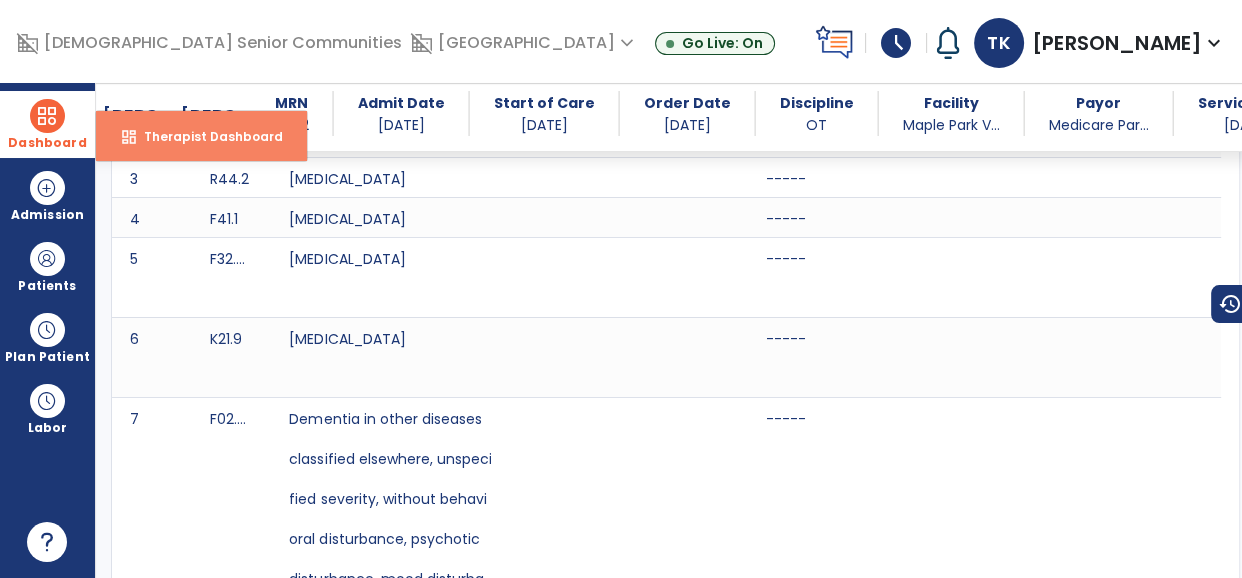 click on "Therapist Dashboard" at bounding box center (205, 136) 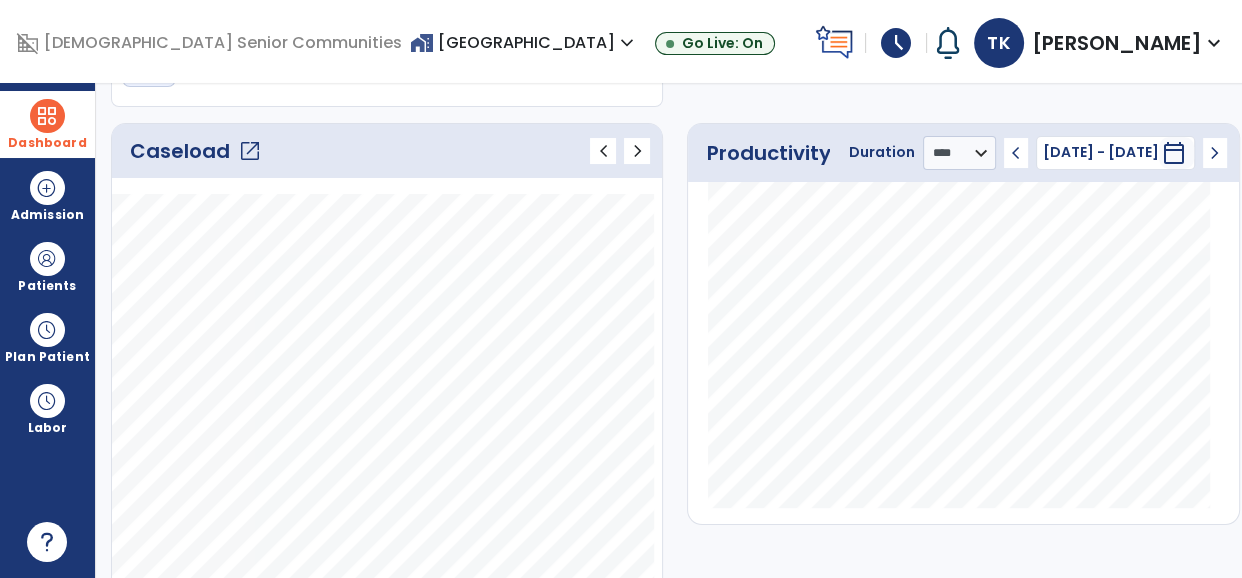 scroll, scrollTop: 235, scrollLeft: 0, axis: vertical 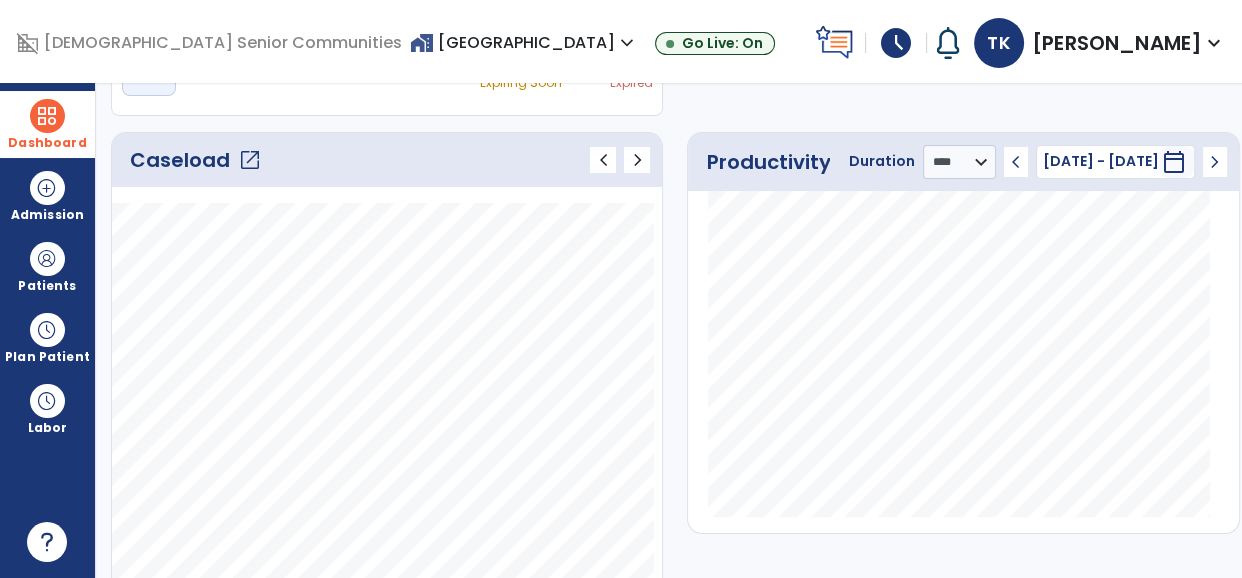 click on "Caseload   open_in_new" 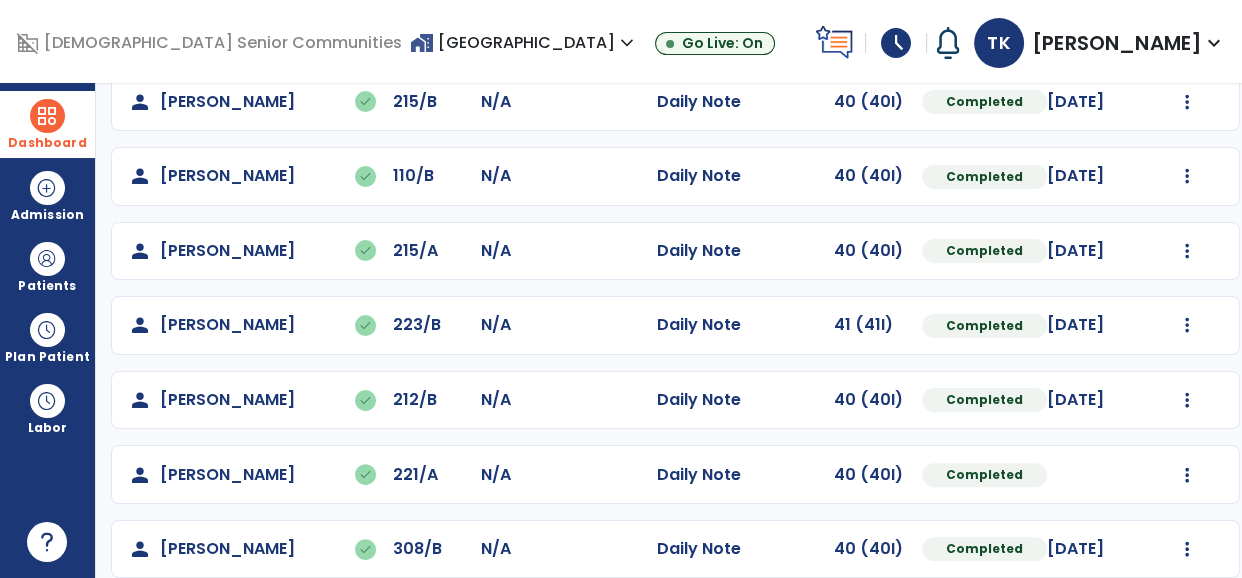 scroll, scrollTop: 533, scrollLeft: 0, axis: vertical 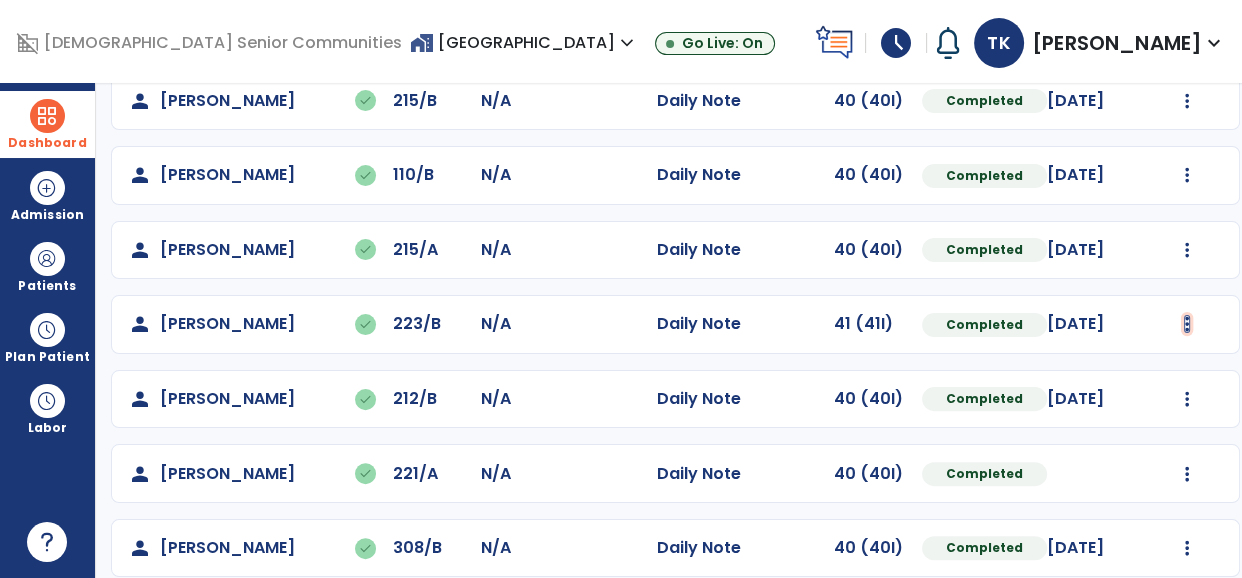 click at bounding box center (1187, -221) 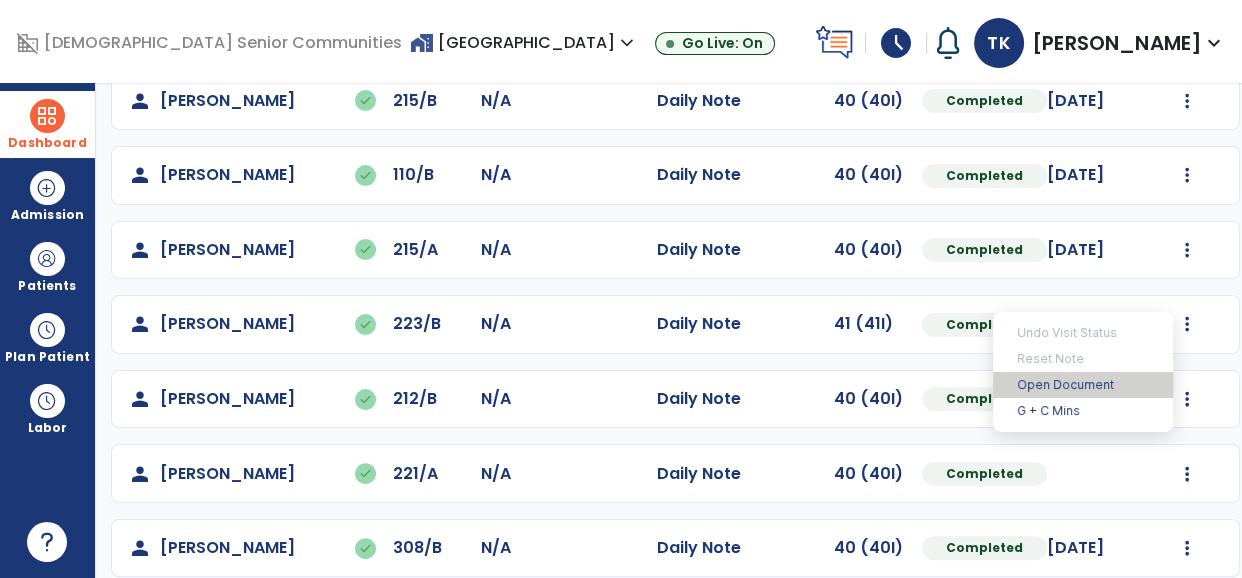 click on "Open Document" at bounding box center [1083, 385] 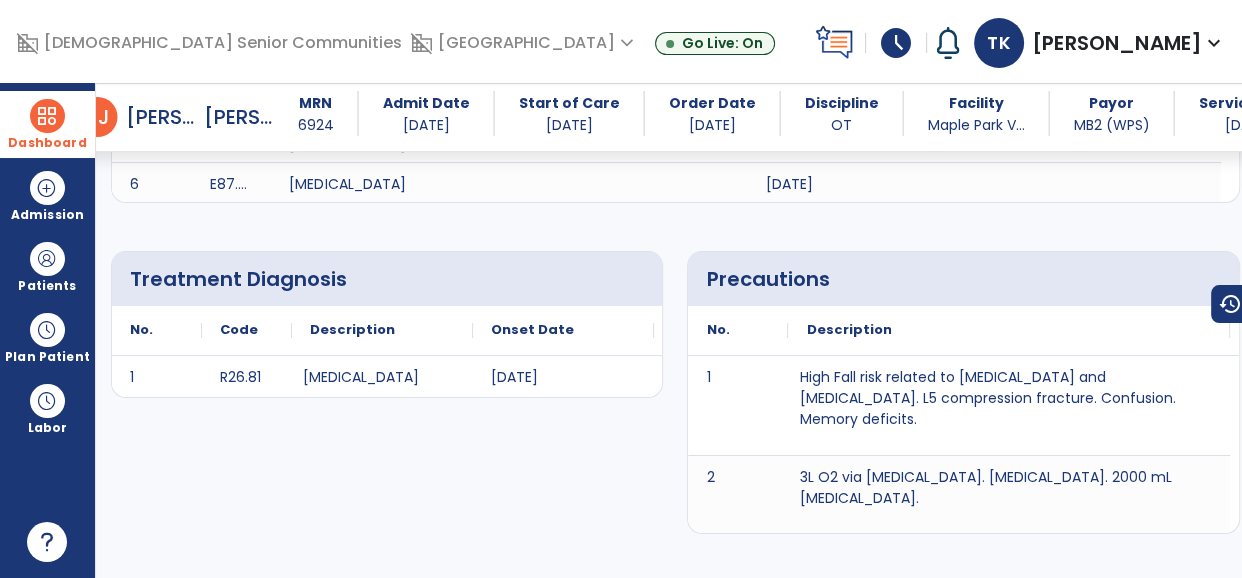 scroll, scrollTop: 0, scrollLeft: 0, axis: both 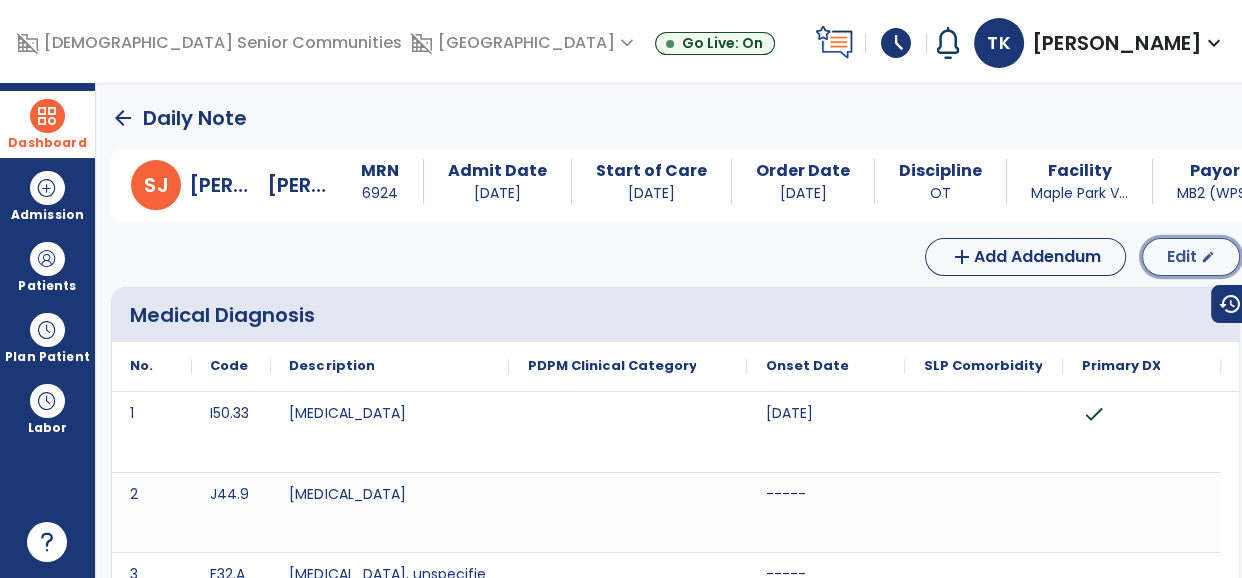 click on "Edit" 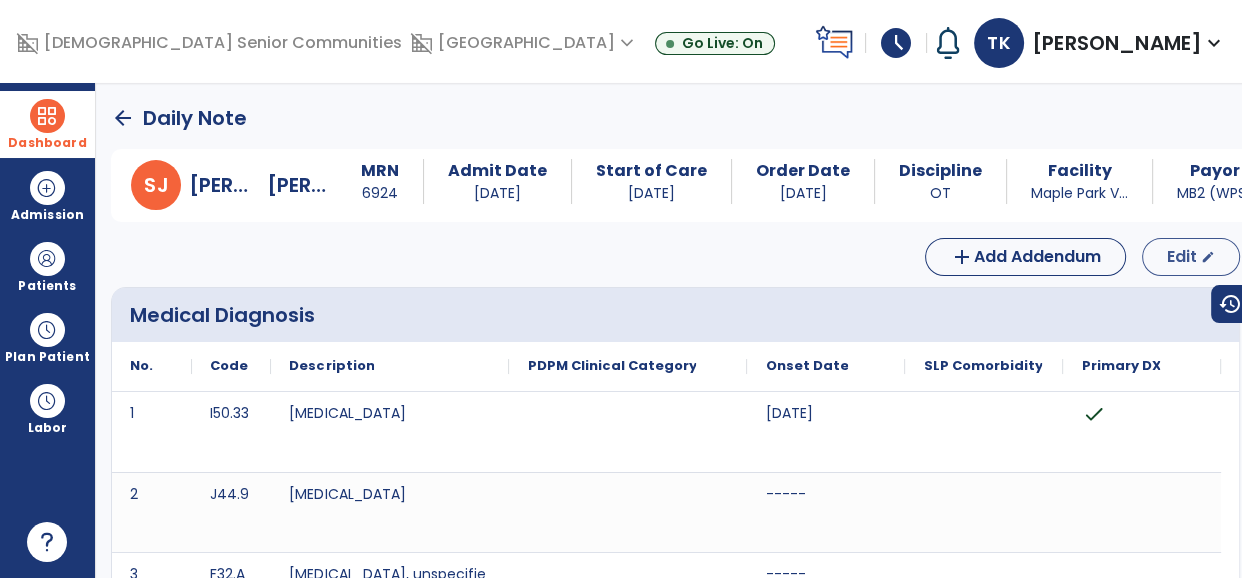 select on "*" 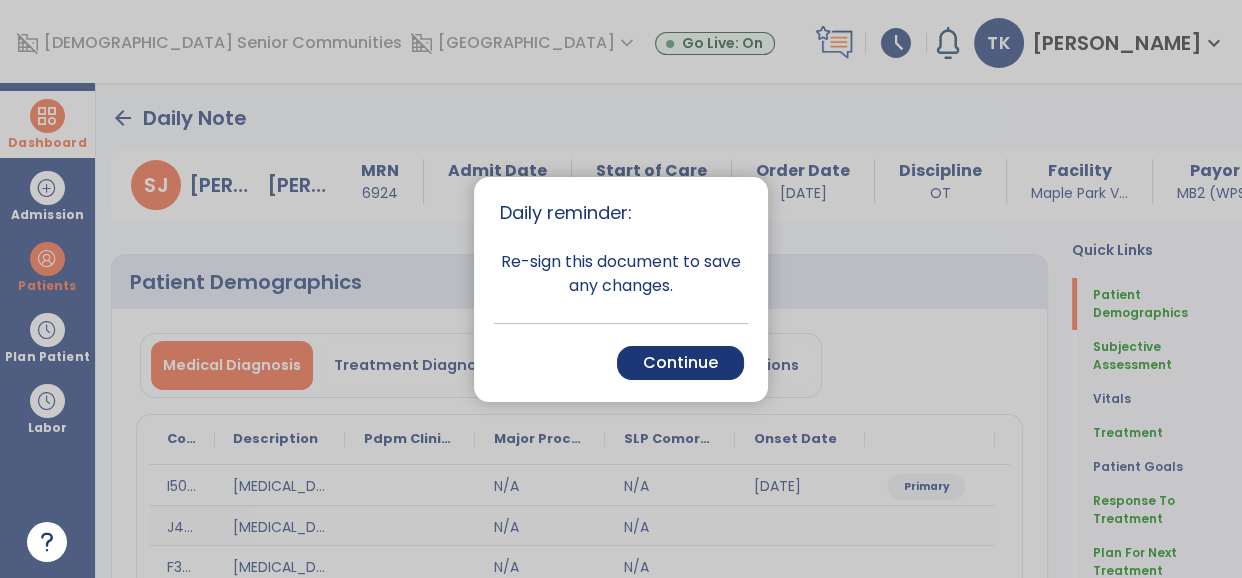 click at bounding box center (621, 289) 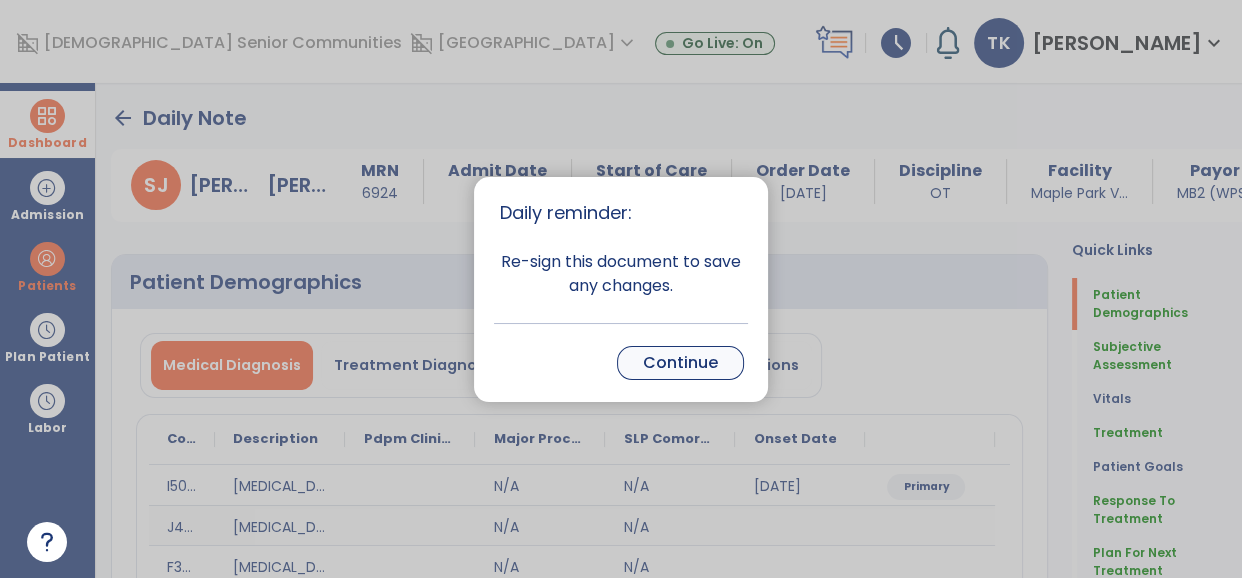 click on "Continue" at bounding box center (680, 363) 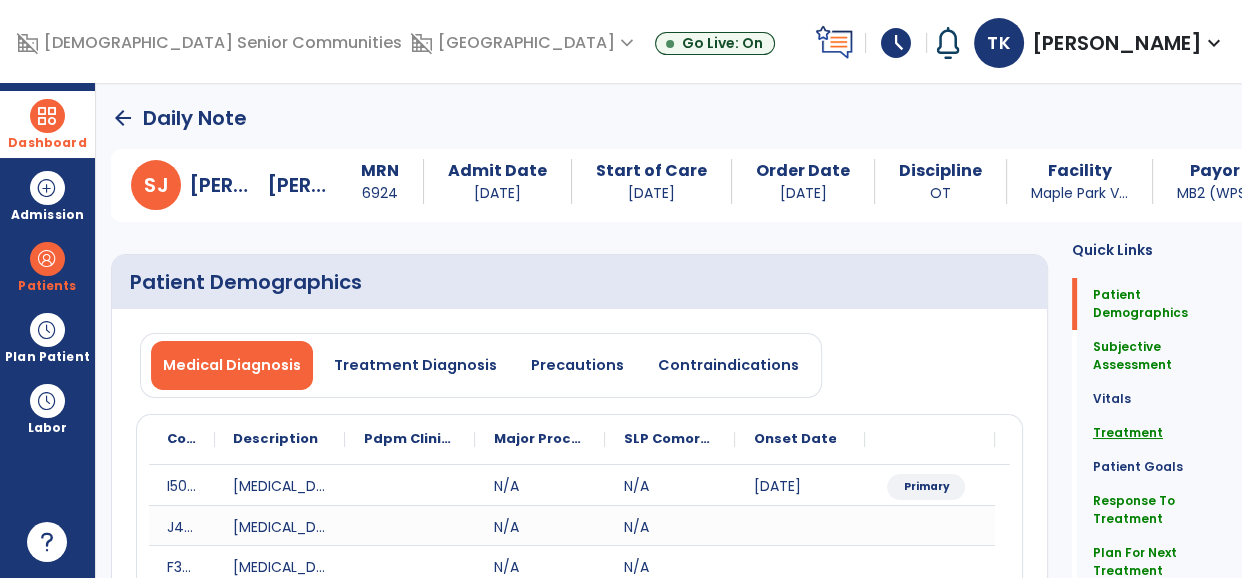 click on "Treatment" 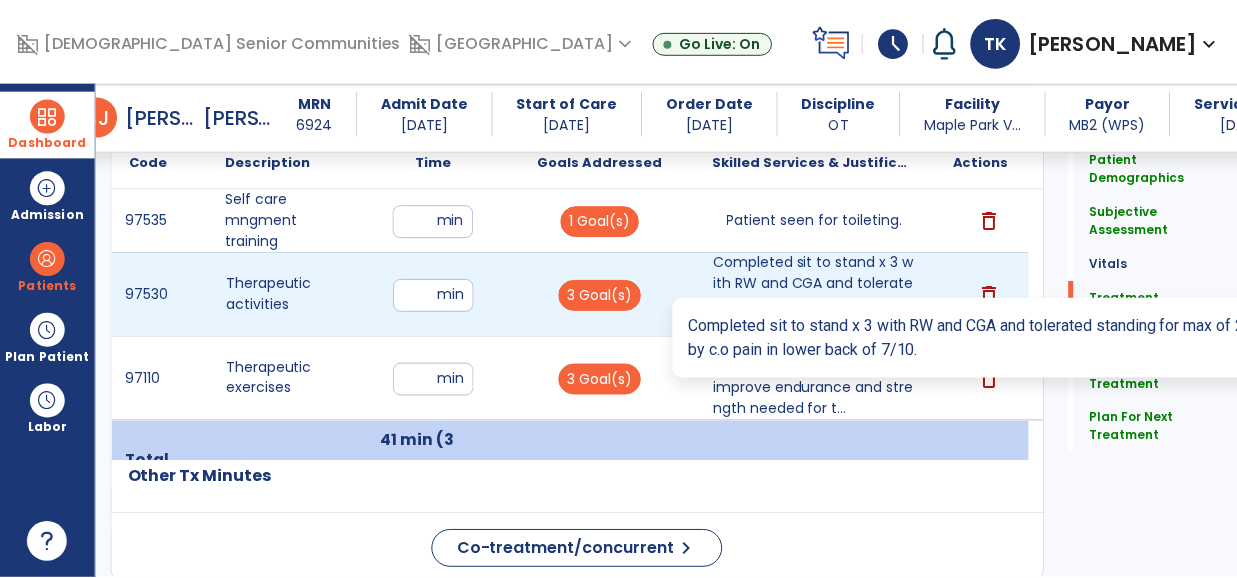 scroll, scrollTop: 1365, scrollLeft: 0, axis: vertical 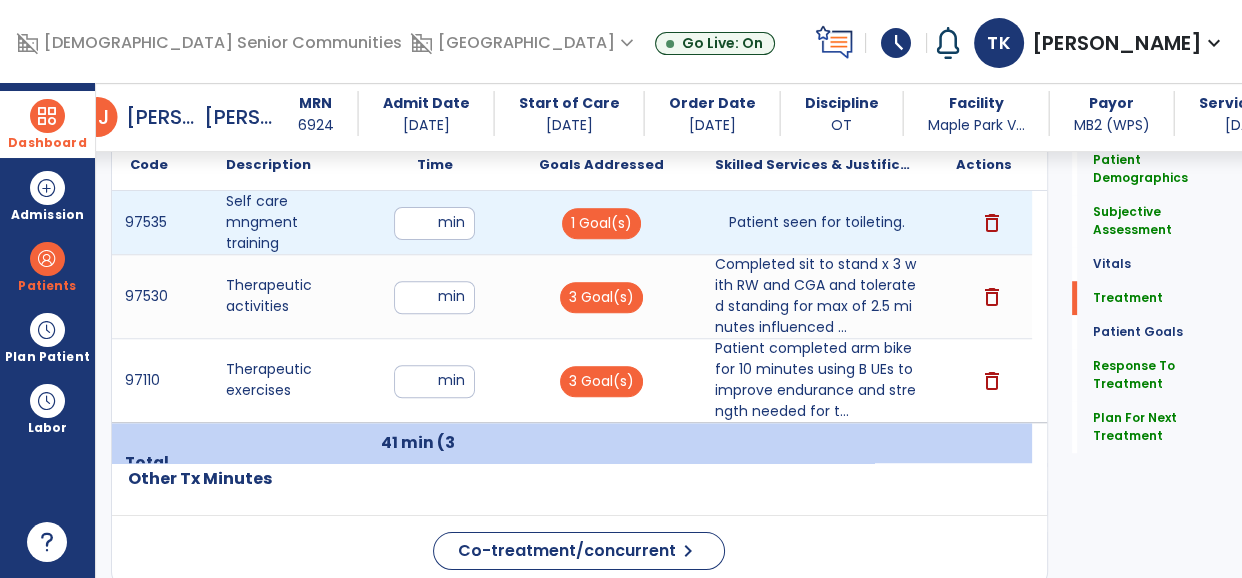 click on "Patient seen for toileting." at bounding box center [816, 222] 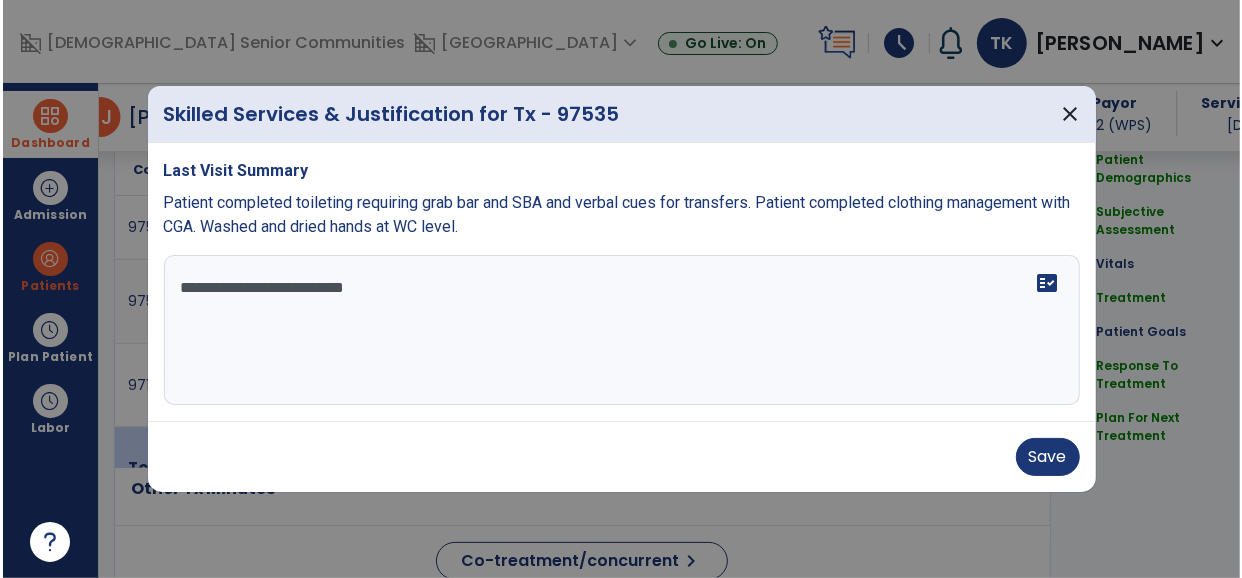 scroll, scrollTop: 1365, scrollLeft: 0, axis: vertical 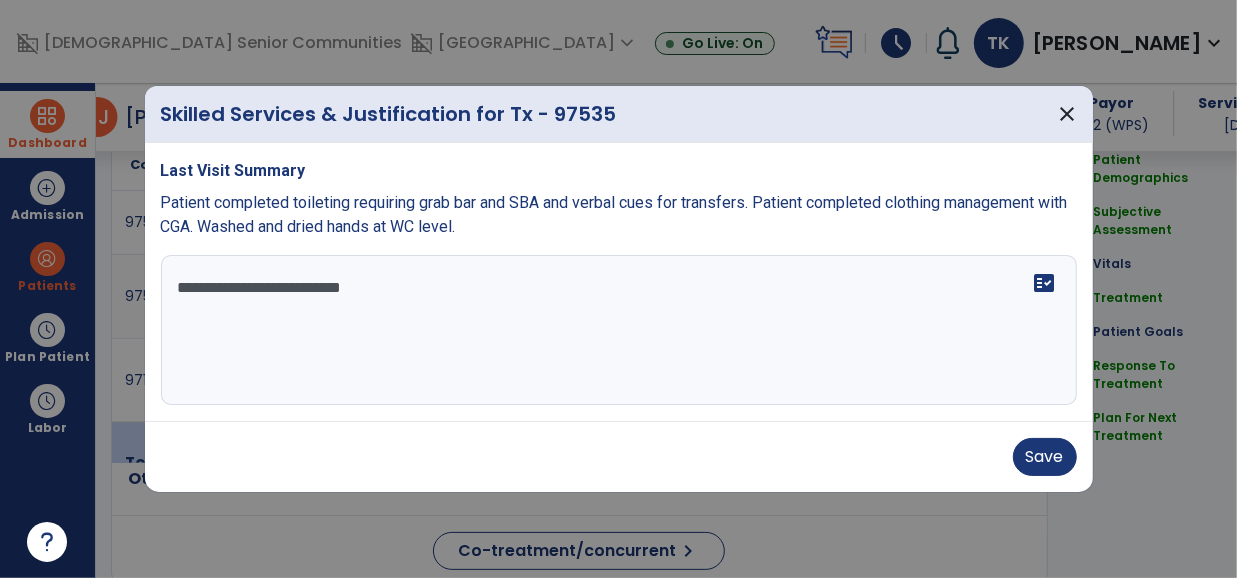click on "**********" at bounding box center [619, 330] 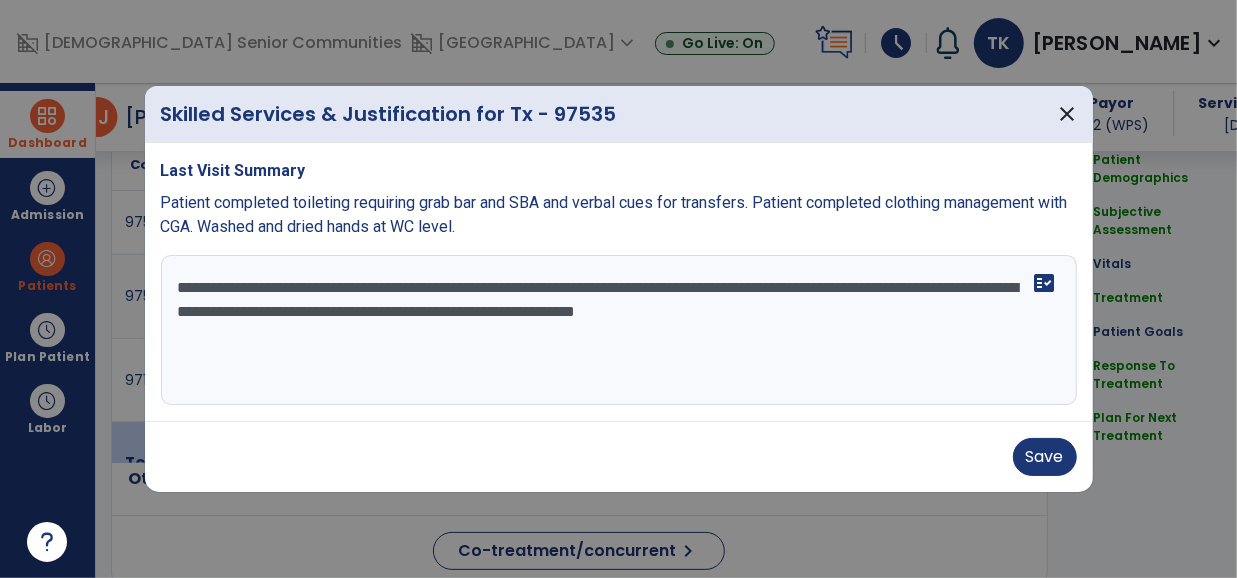 type on "**********" 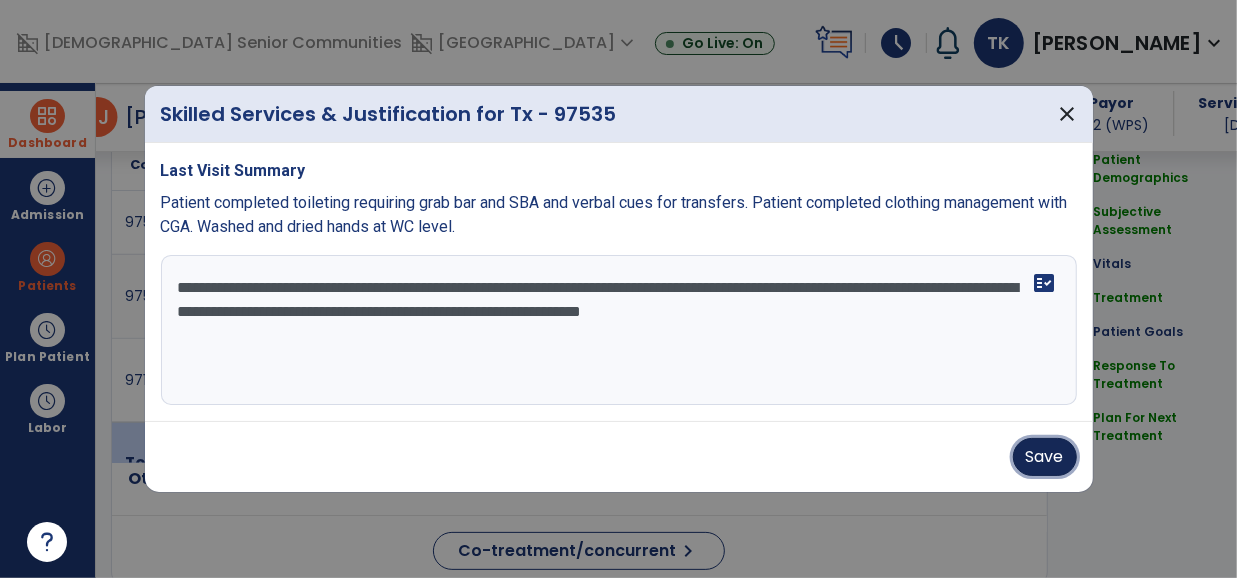 click on "Save" at bounding box center (1045, 457) 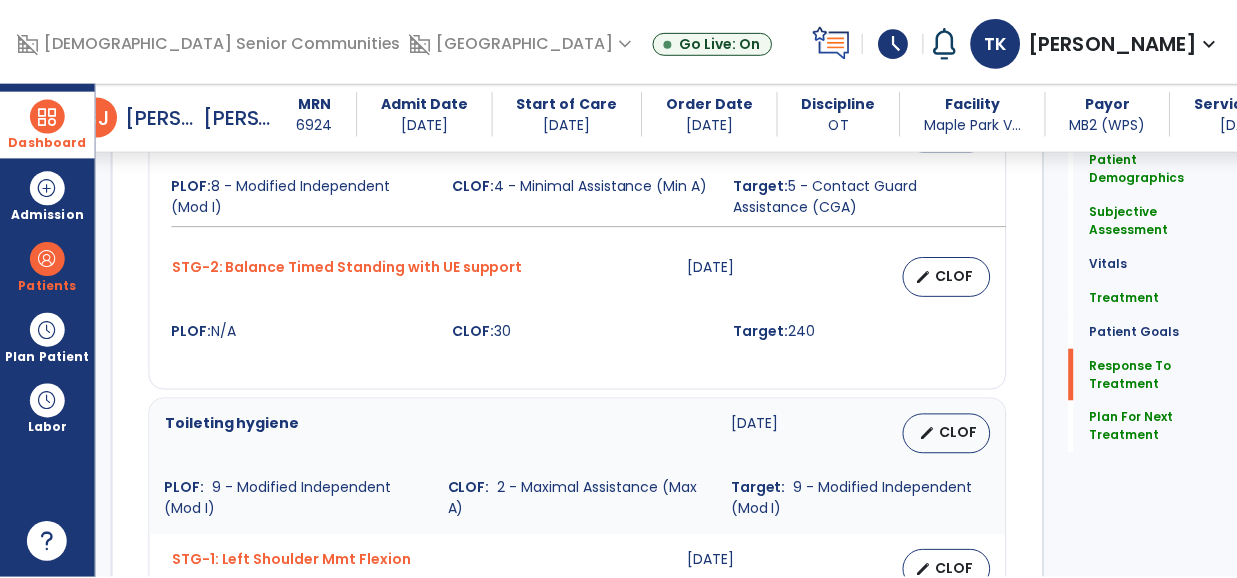 scroll, scrollTop: 3247, scrollLeft: 0, axis: vertical 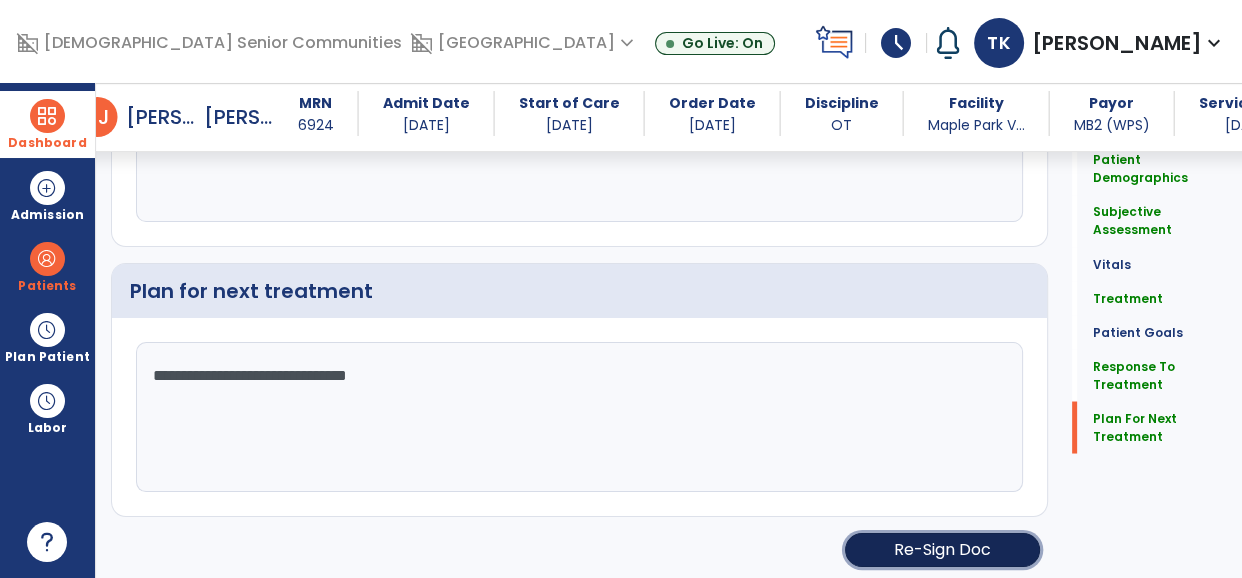 click on "Re-Sign Doc" 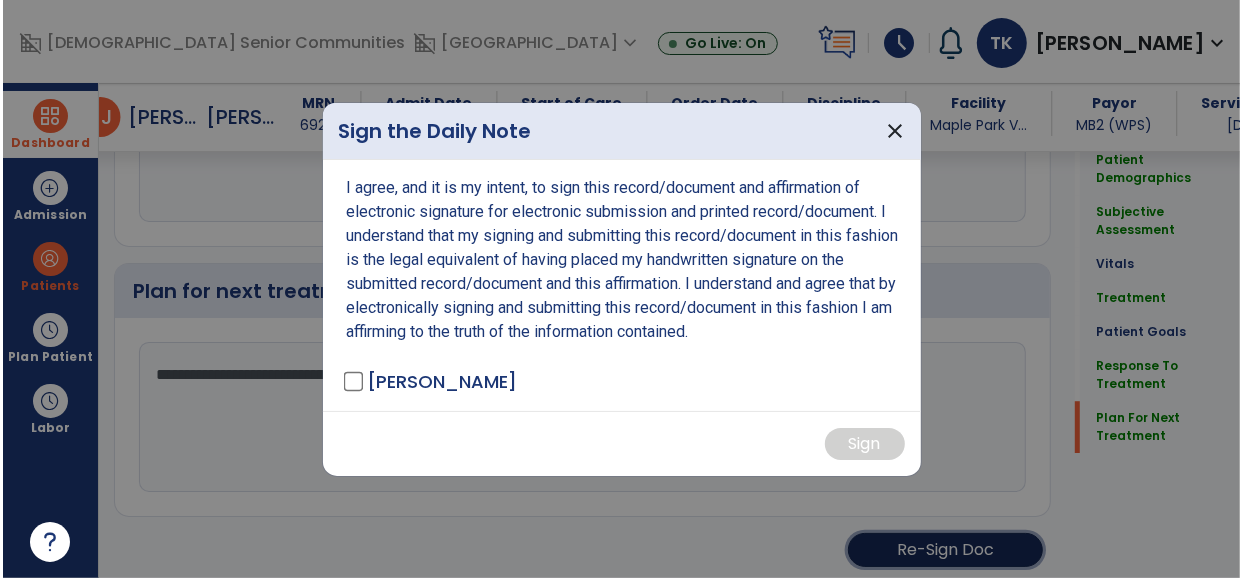 scroll, scrollTop: 3247, scrollLeft: 0, axis: vertical 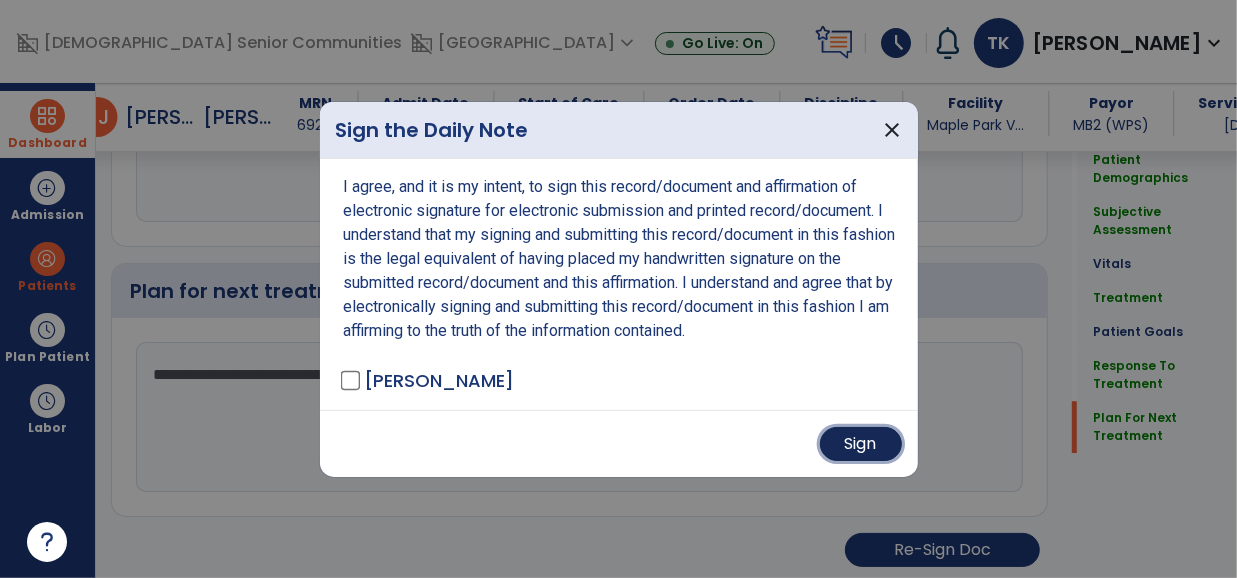 click on "Sign" at bounding box center (861, 444) 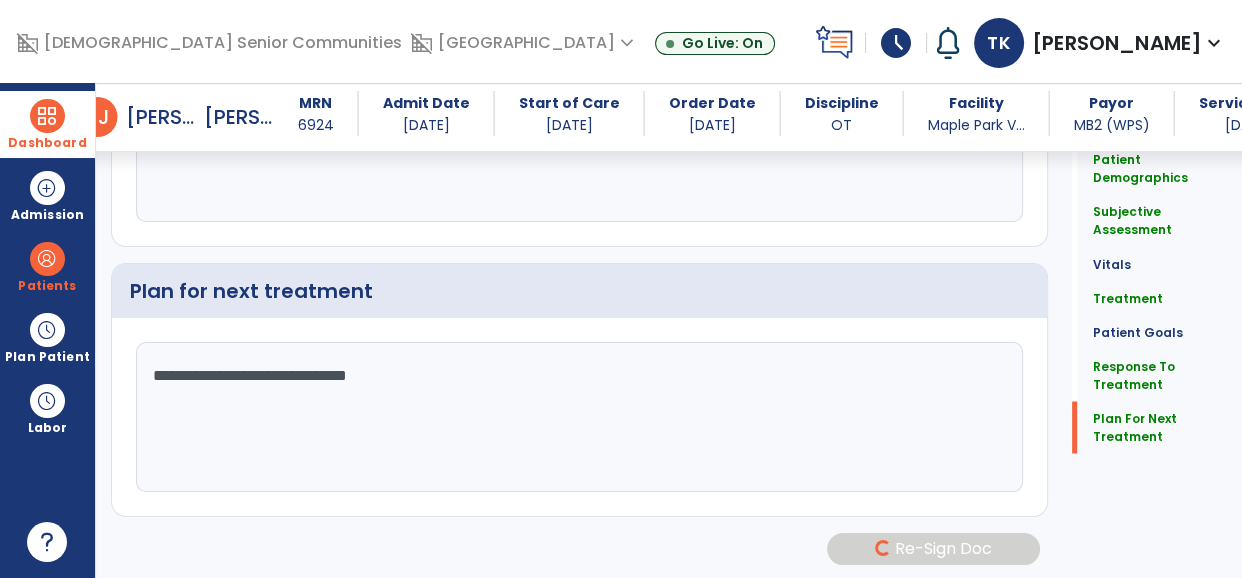 scroll, scrollTop: 3245, scrollLeft: 0, axis: vertical 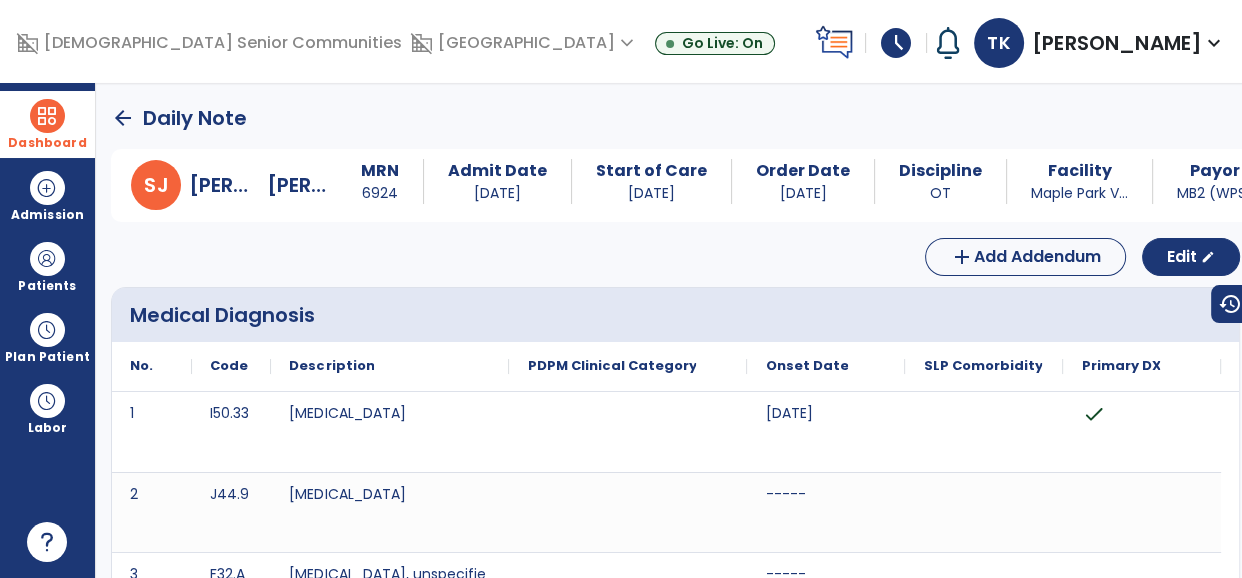 click on "arrow_back" 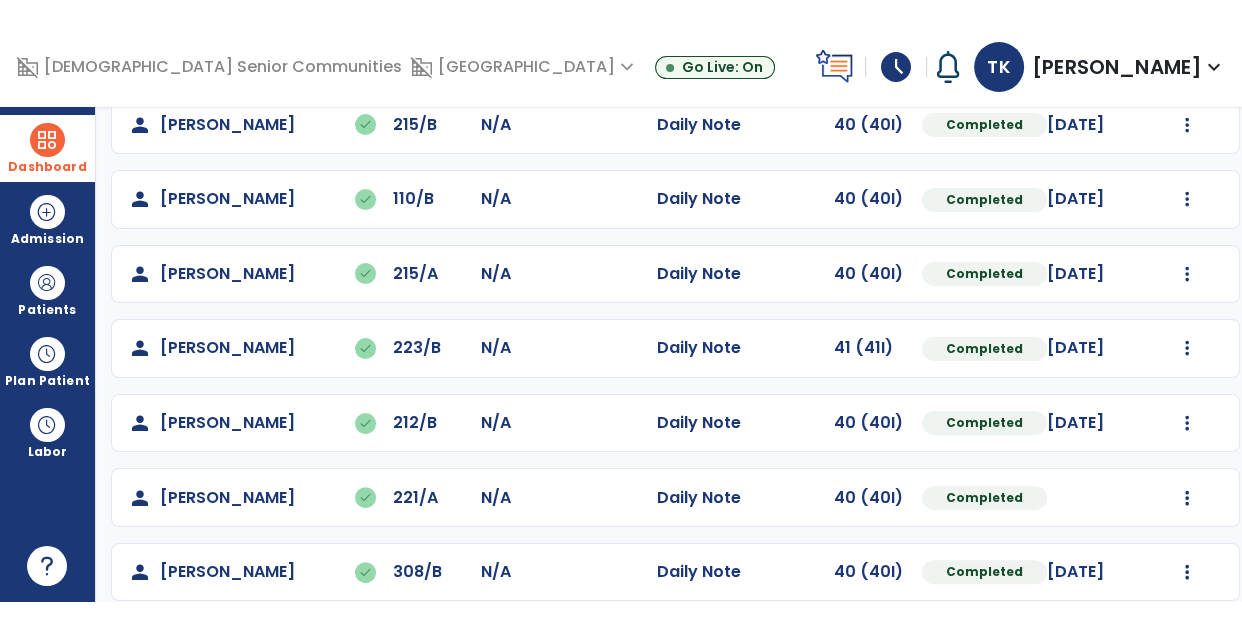 scroll, scrollTop: 0, scrollLeft: 0, axis: both 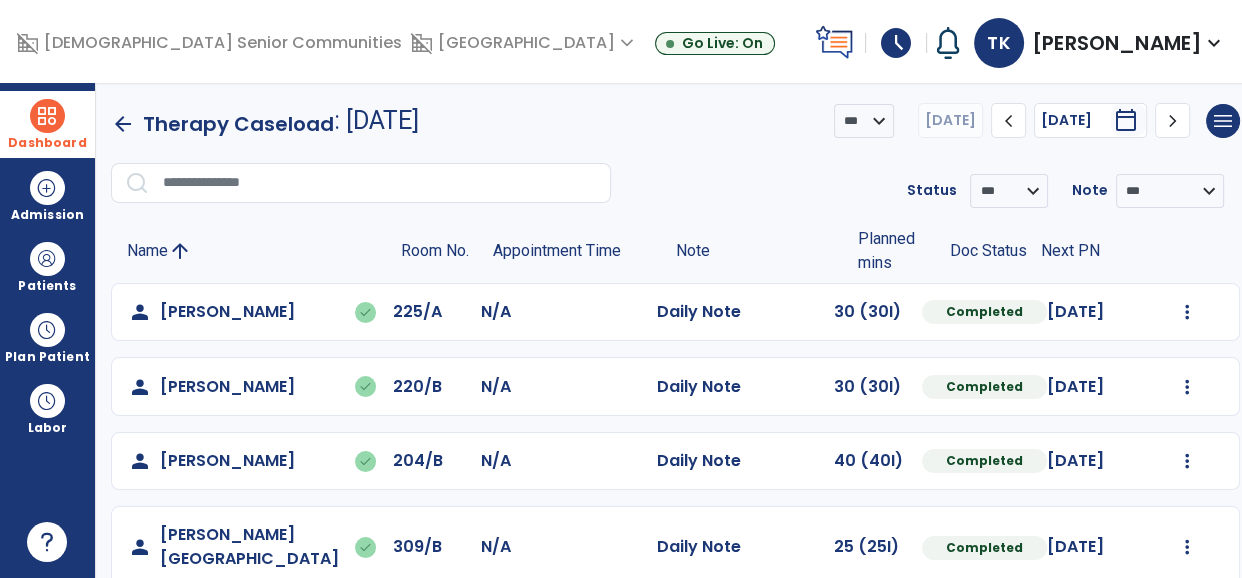 click on "expand_more" at bounding box center [1214, 43] 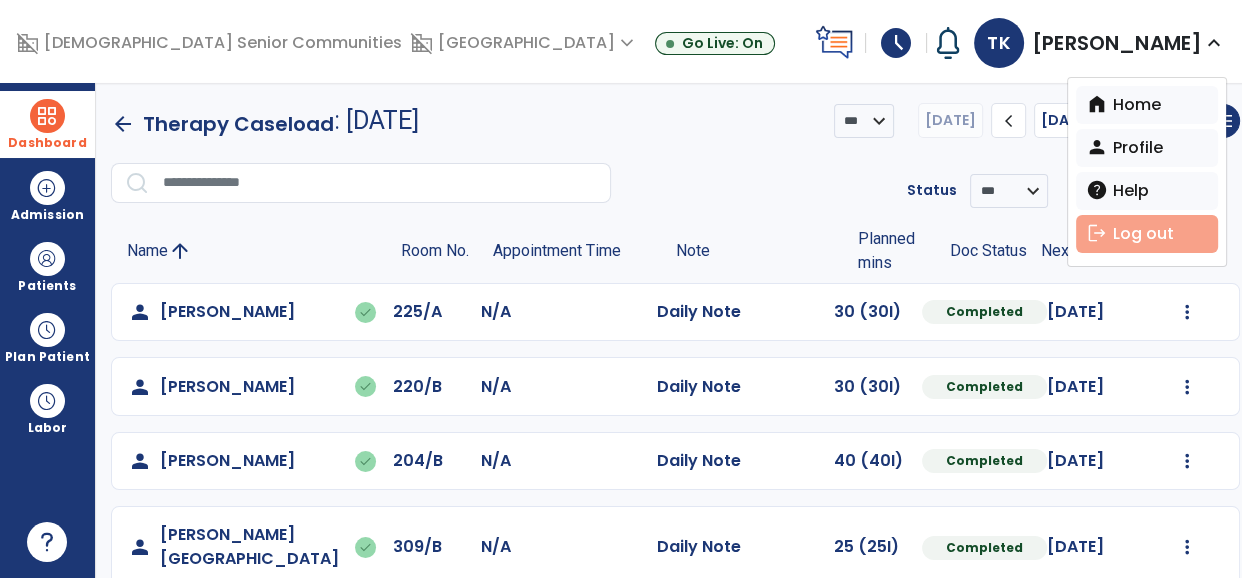 click on "logout   Log out" at bounding box center [1147, 234] 